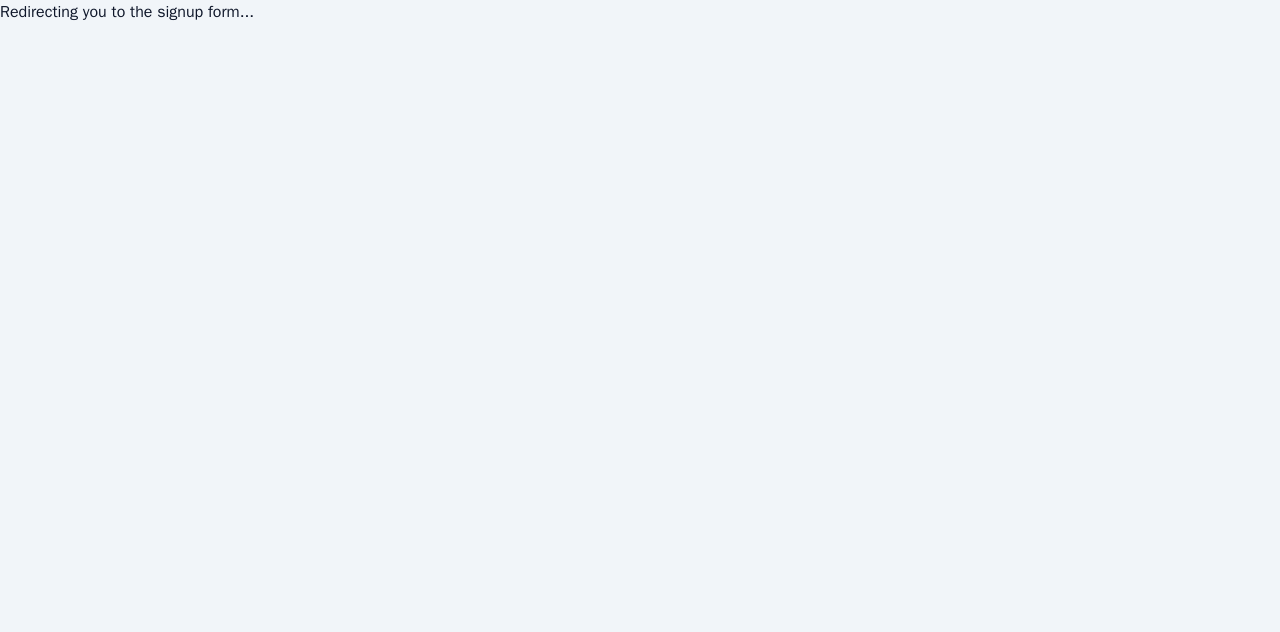 scroll, scrollTop: 0, scrollLeft: 0, axis: both 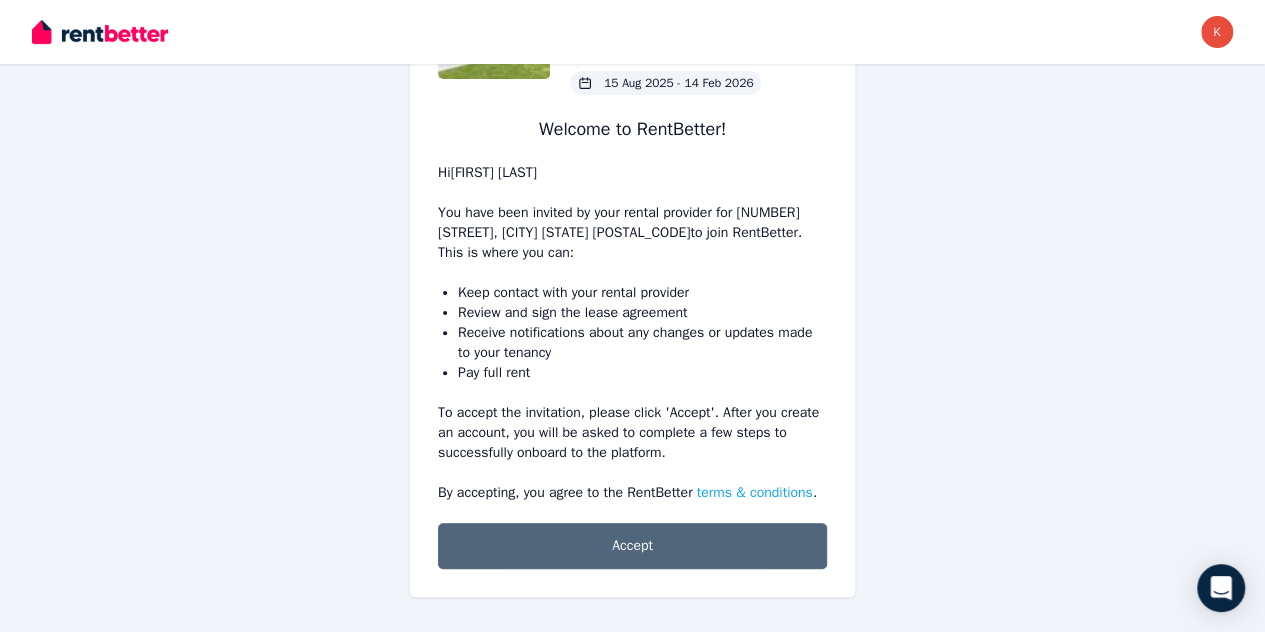 click on "Accept" at bounding box center (632, 546) 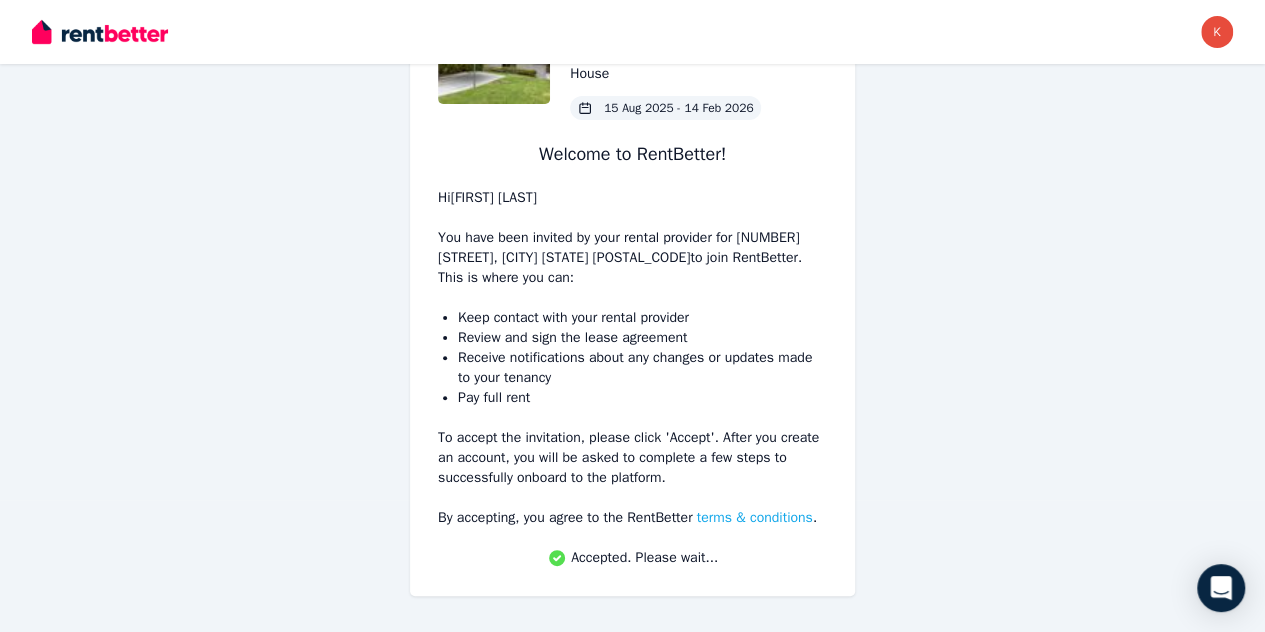 scroll, scrollTop: 132, scrollLeft: 0, axis: vertical 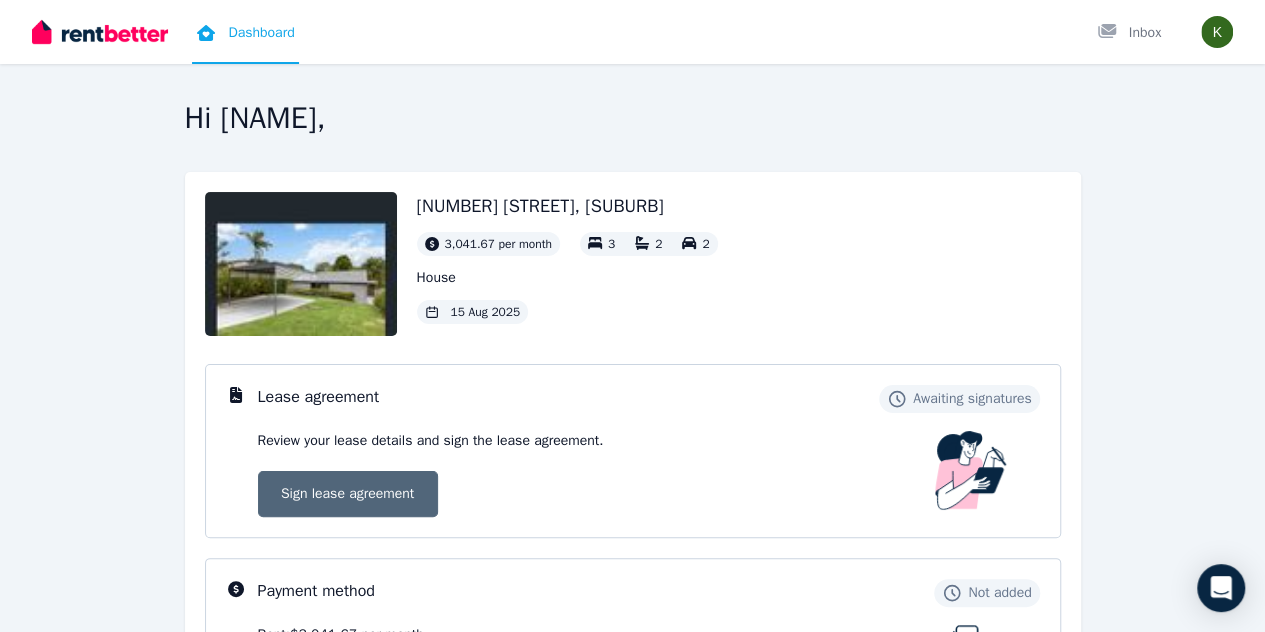 click on "Sign lease agreement" at bounding box center (348, 494) 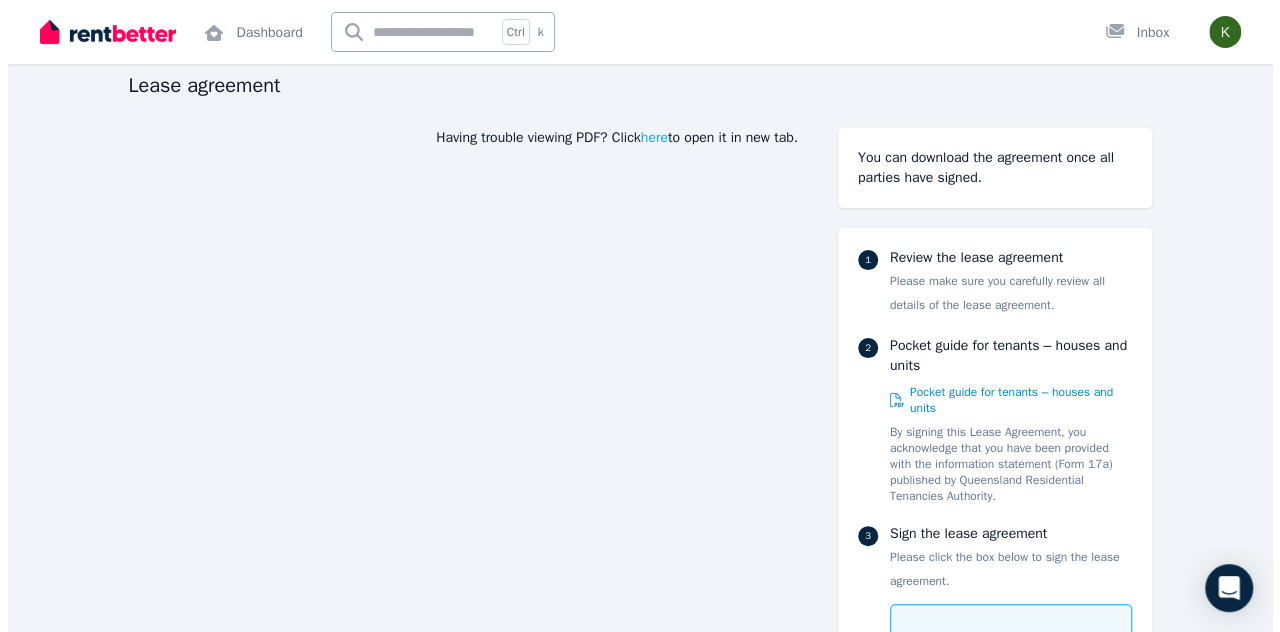 scroll, scrollTop: 181, scrollLeft: 0, axis: vertical 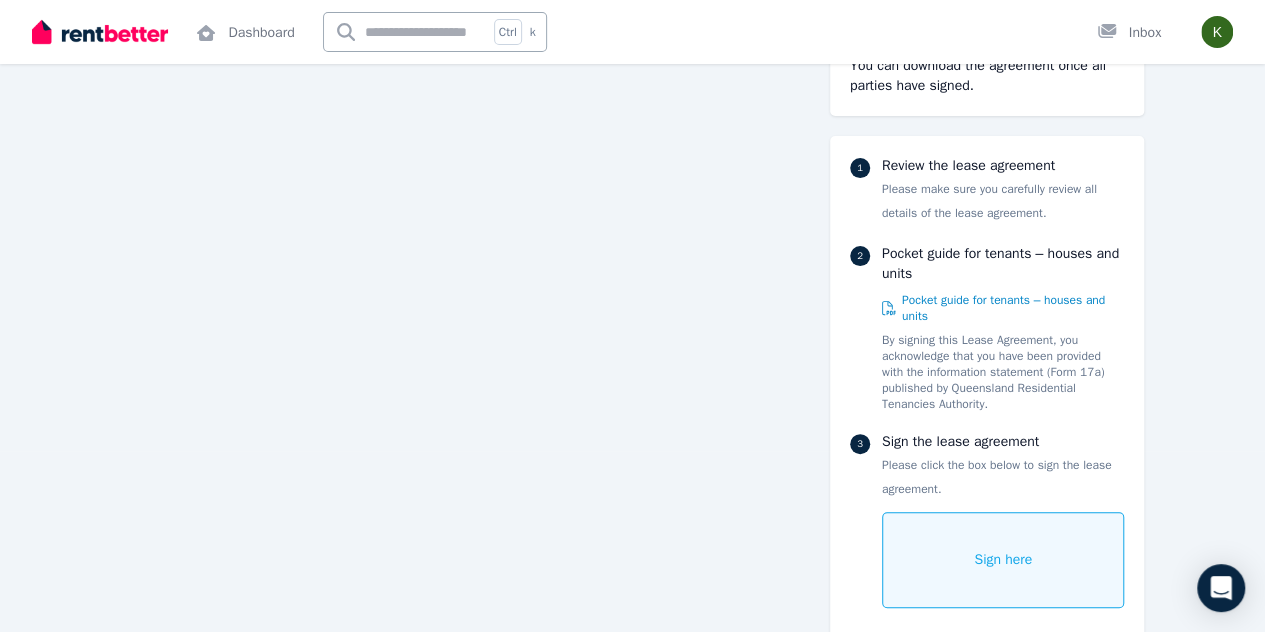 click on "Sign here" at bounding box center [1003, 560] 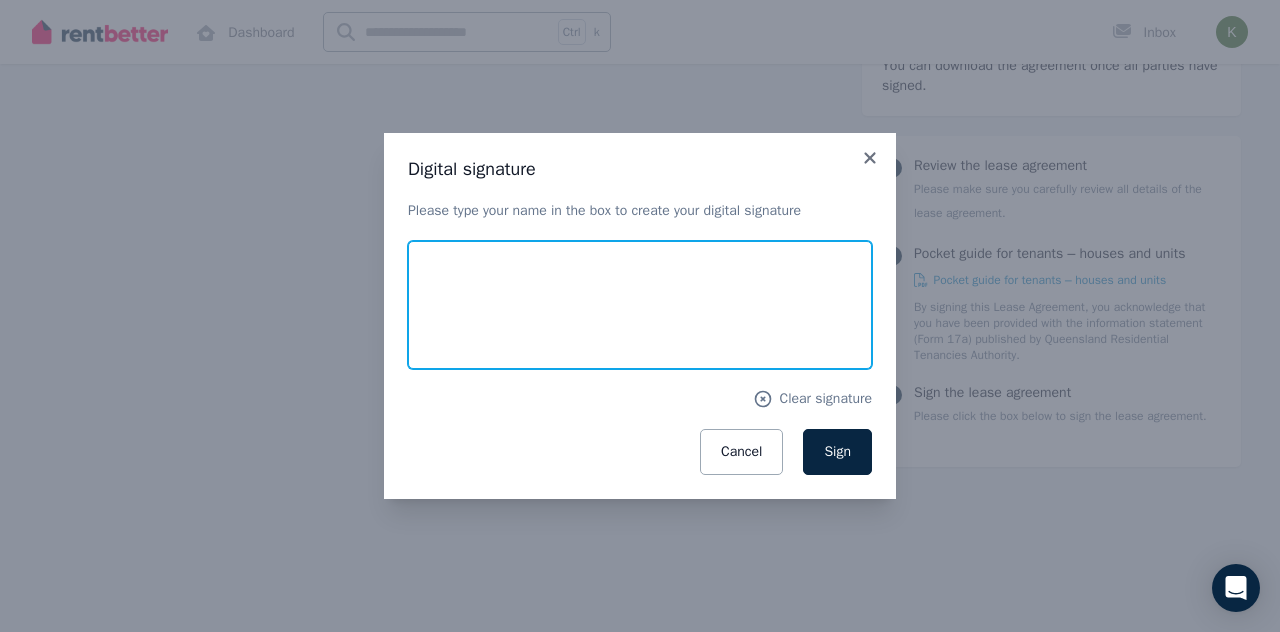 click at bounding box center [640, 305] 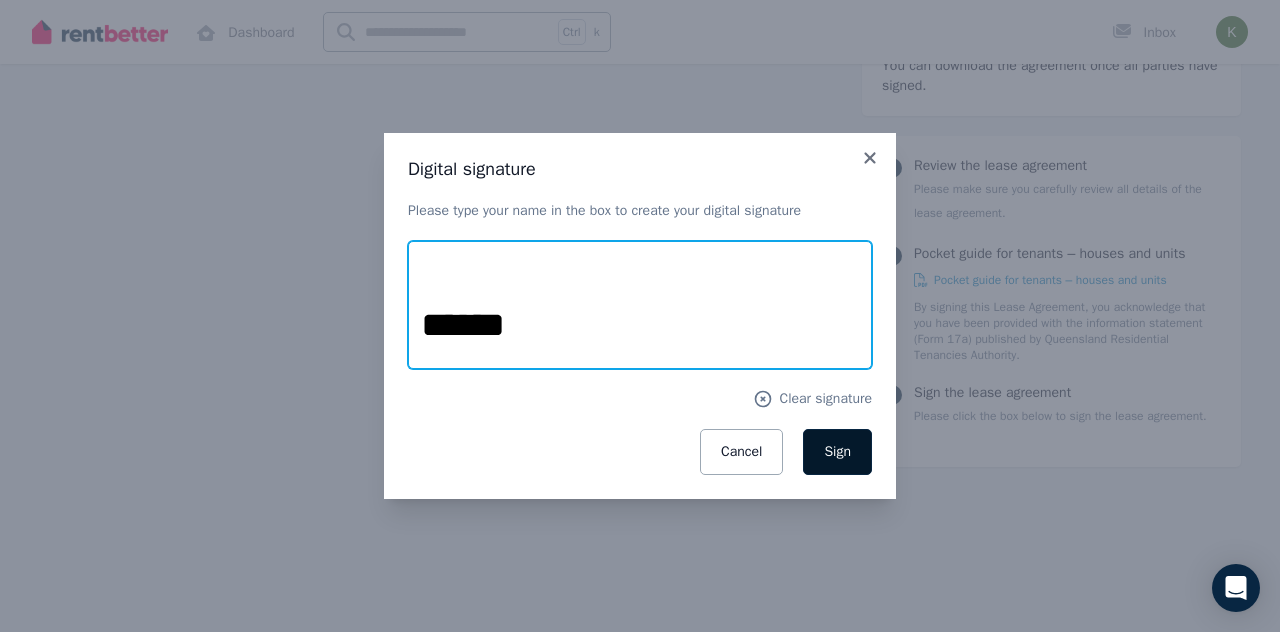 type on "******" 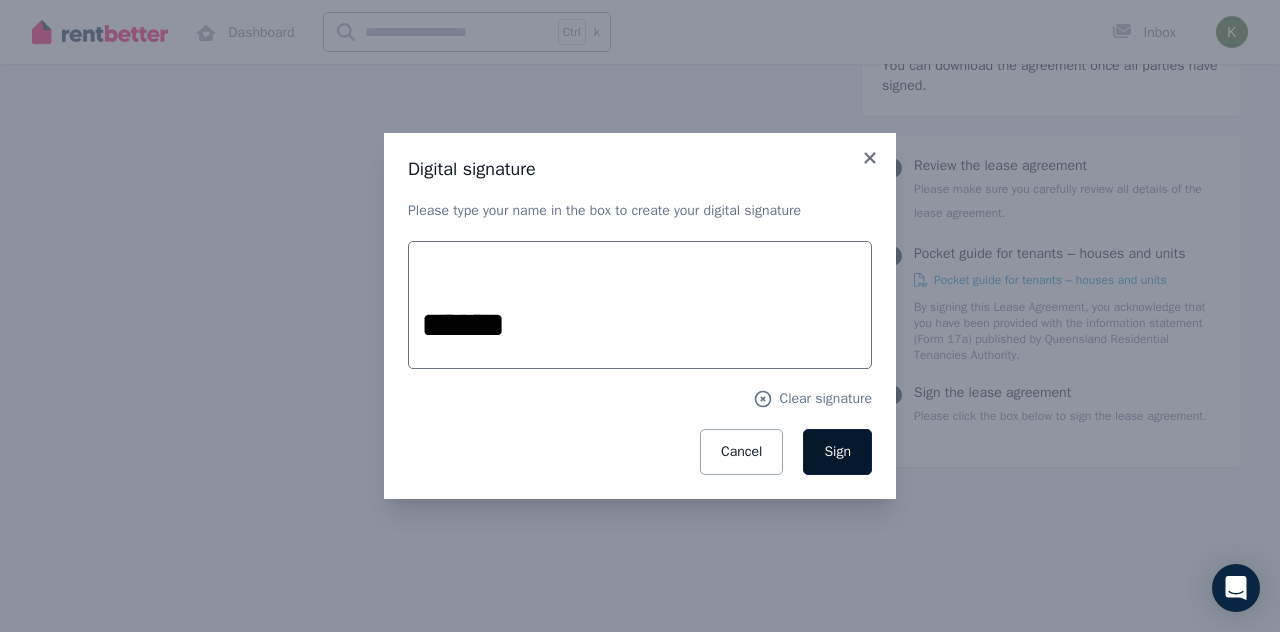 click on "Sign" at bounding box center (837, 452) 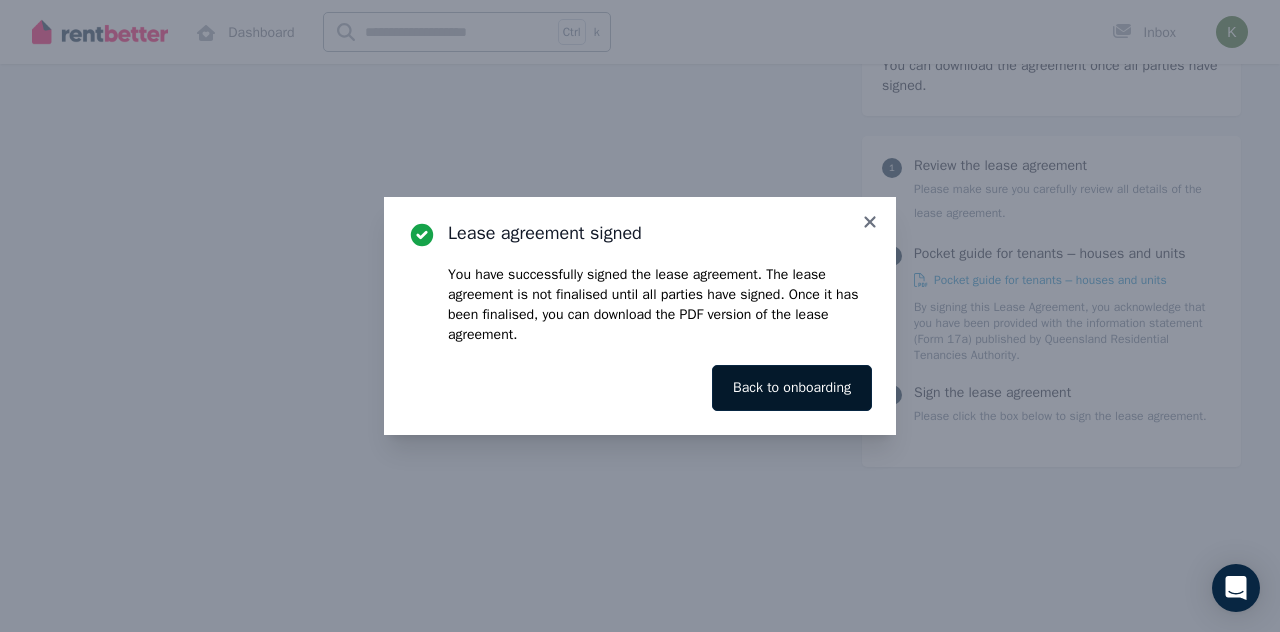 click on "Back to onboarding" at bounding box center (792, 388) 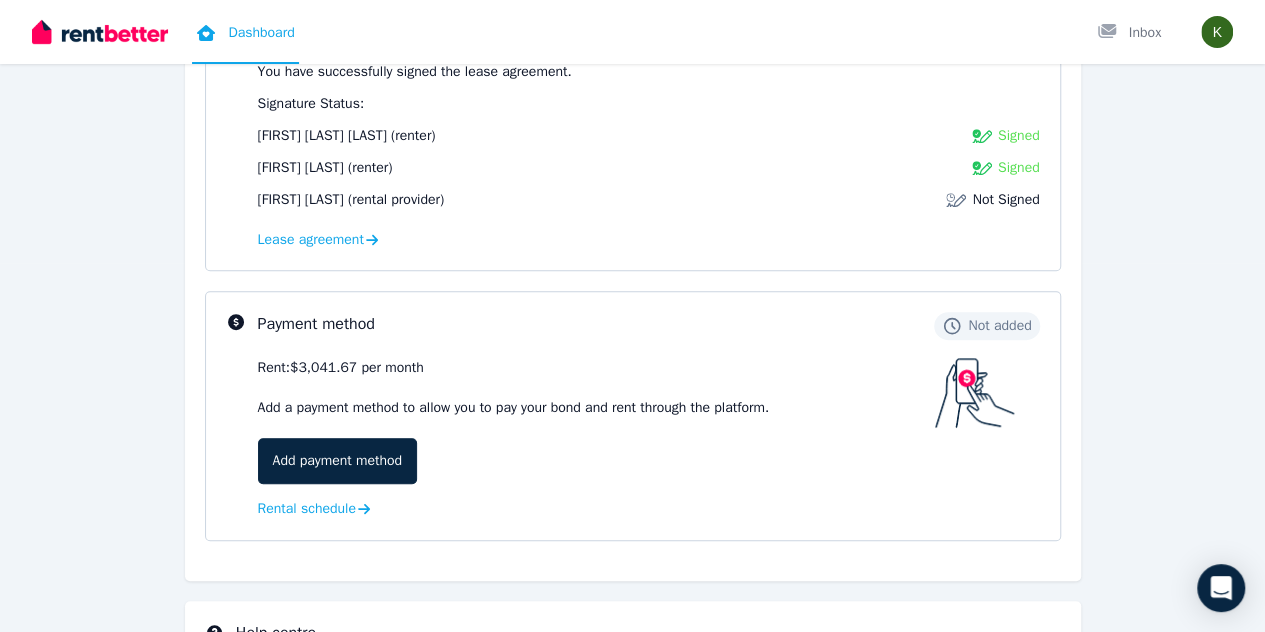 scroll, scrollTop: 556, scrollLeft: 0, axis: vertical 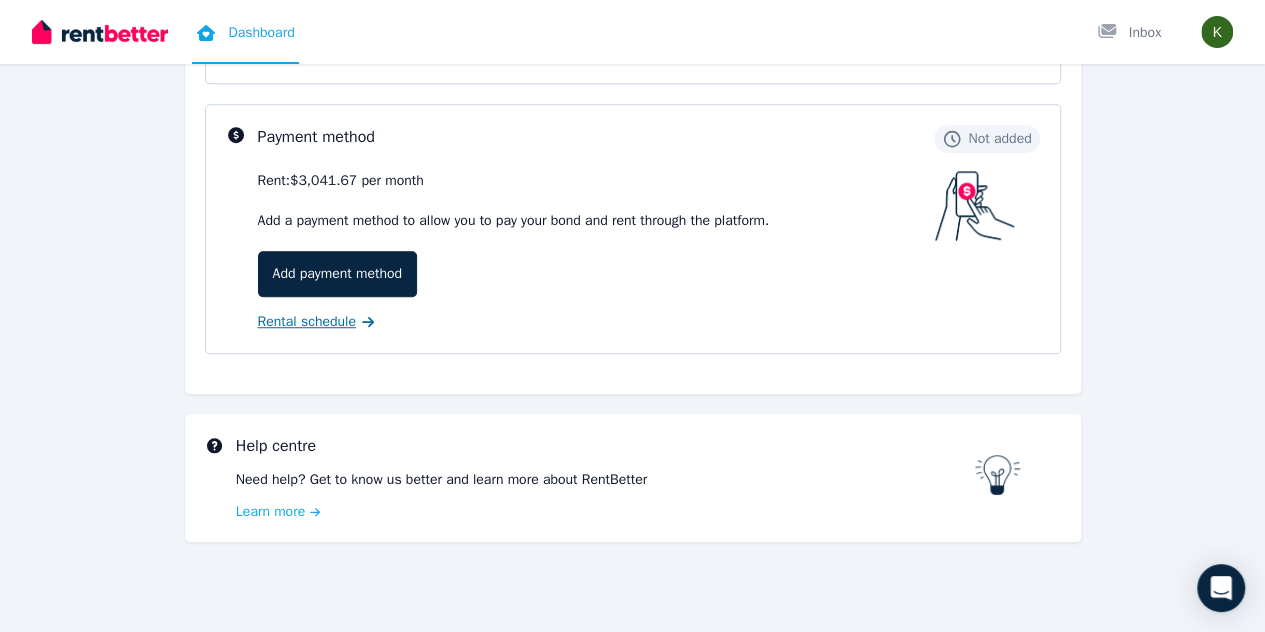 click on "Rental schedule" at bounding box center (307, 322) 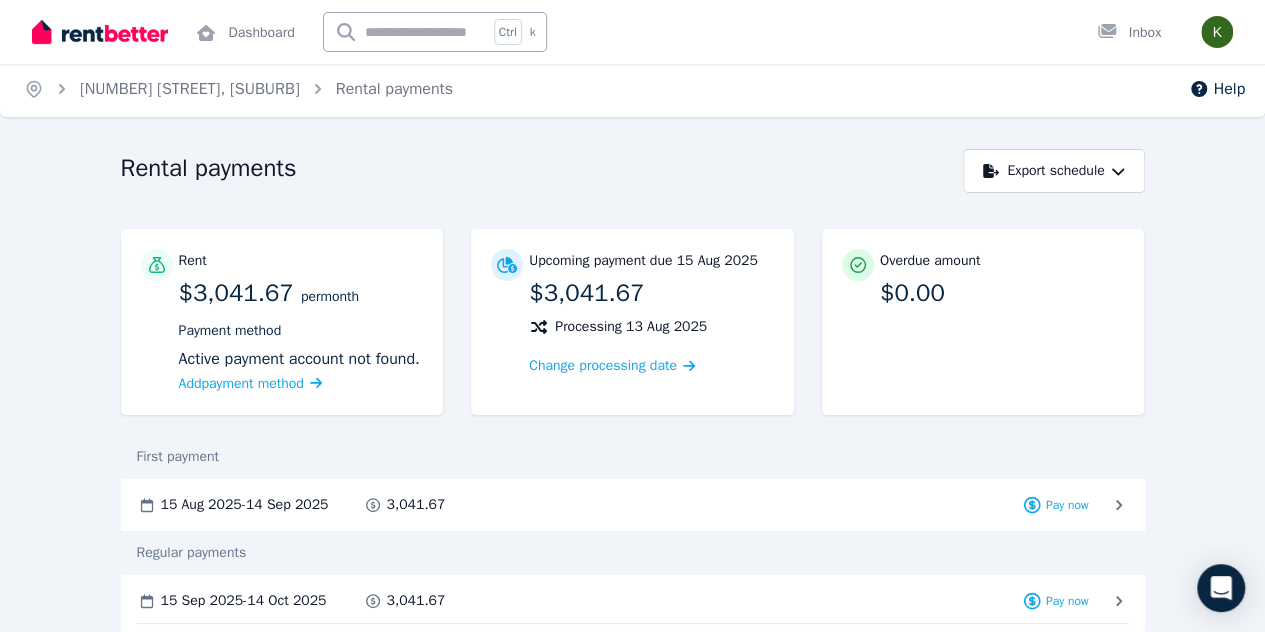scroll, scrollTop: 0, scrollLeft: 0, axis: both 